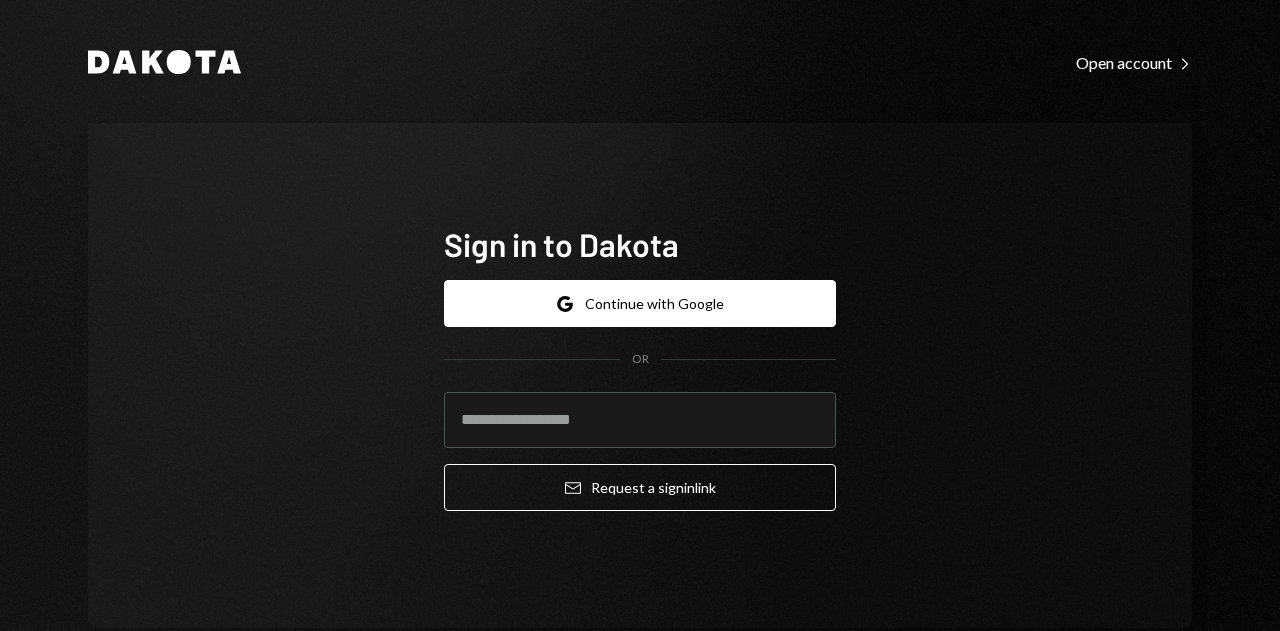 scroll, scrollTop: 0, scrollLeft: 0, axis: both 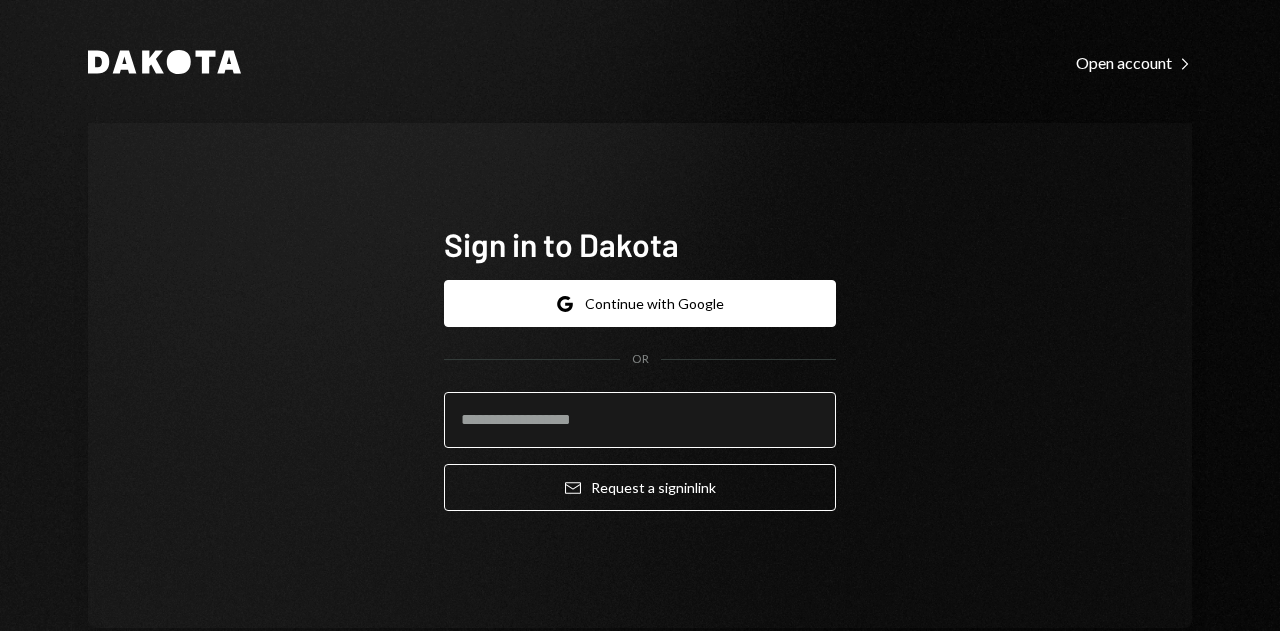 click at bounding box center [640, 420] 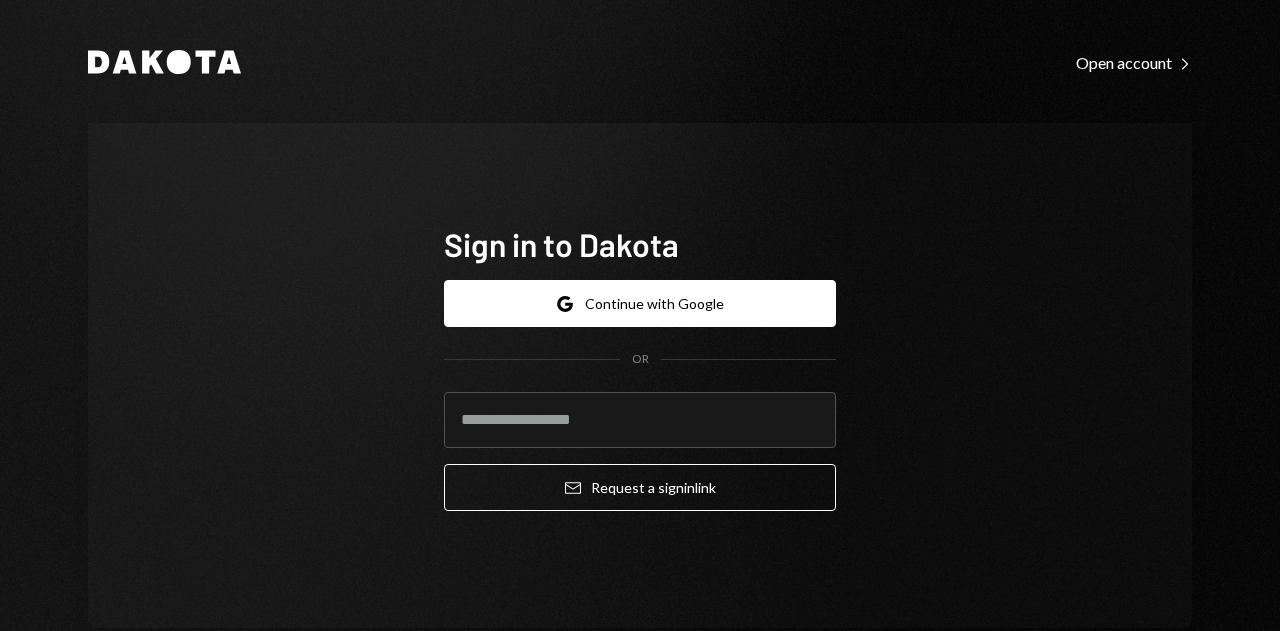 paste on "**********" 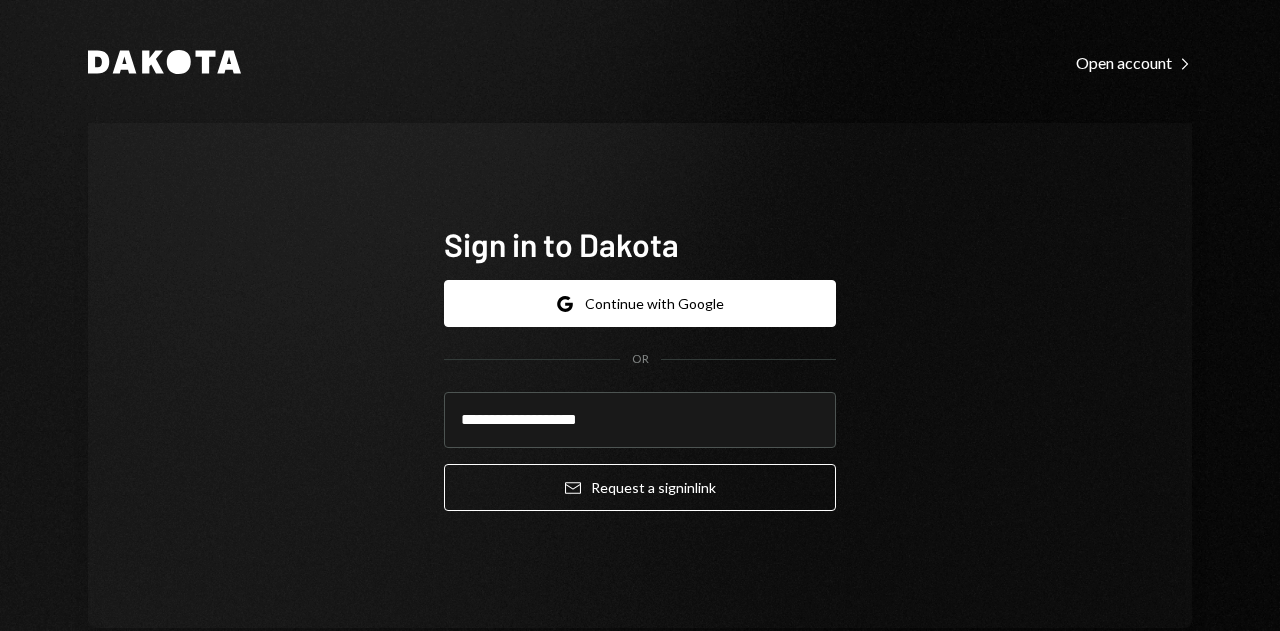 type on "**********" 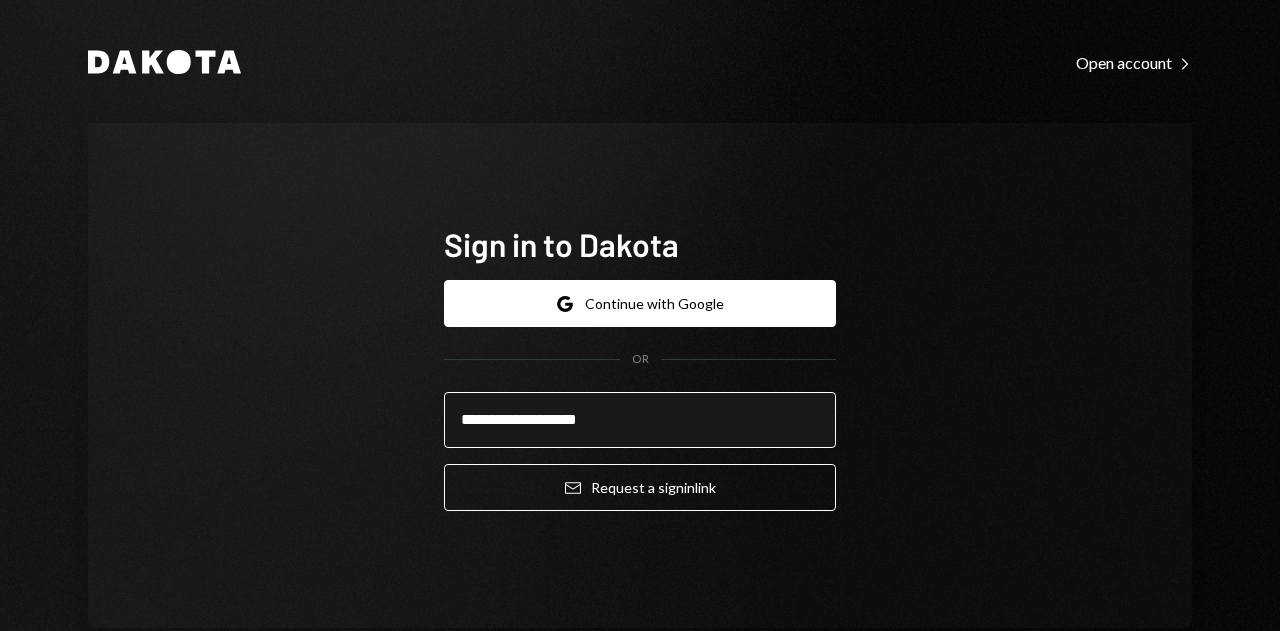 click on "**********" at bounding box center (640, 420) 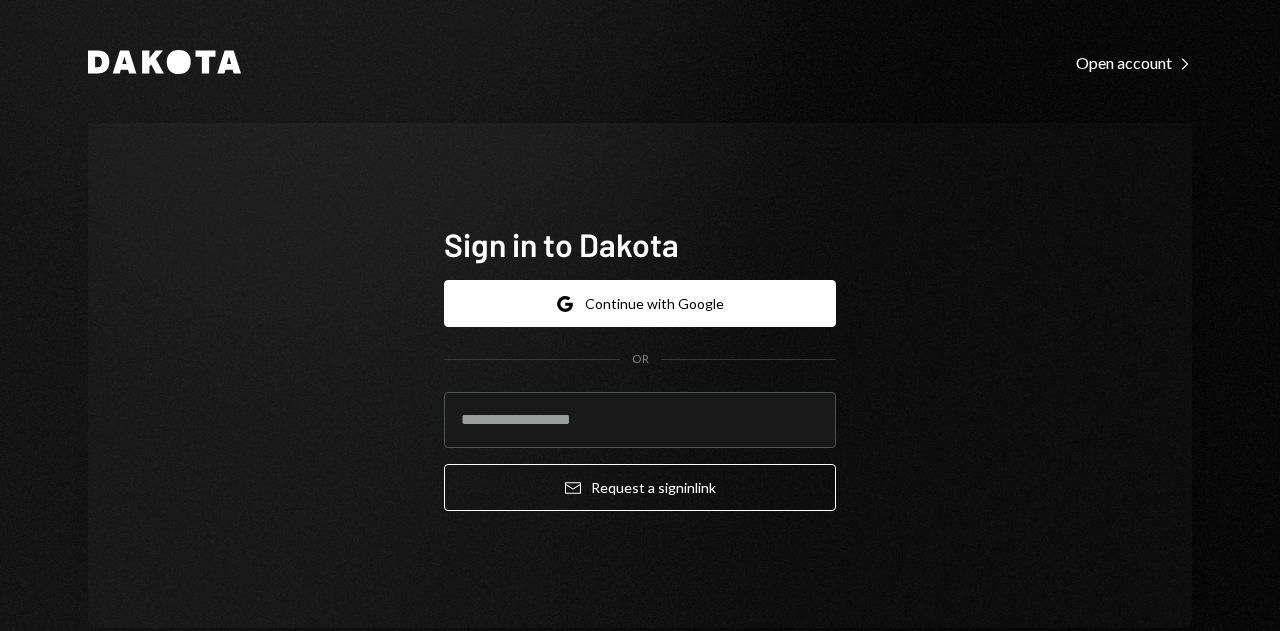 click on "Sign in to [COMPANY] Google  Continue with Google OR Email Request a sign  in  link" at bounding box center (640, 375) 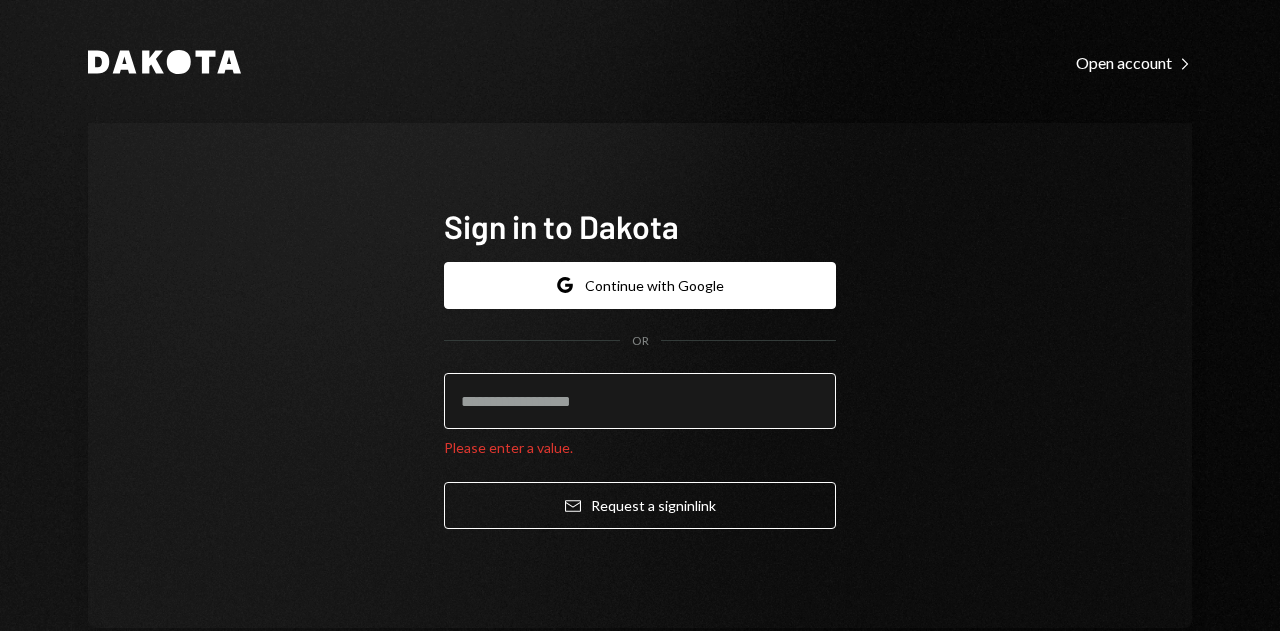 click at bounding box center (640, 401) 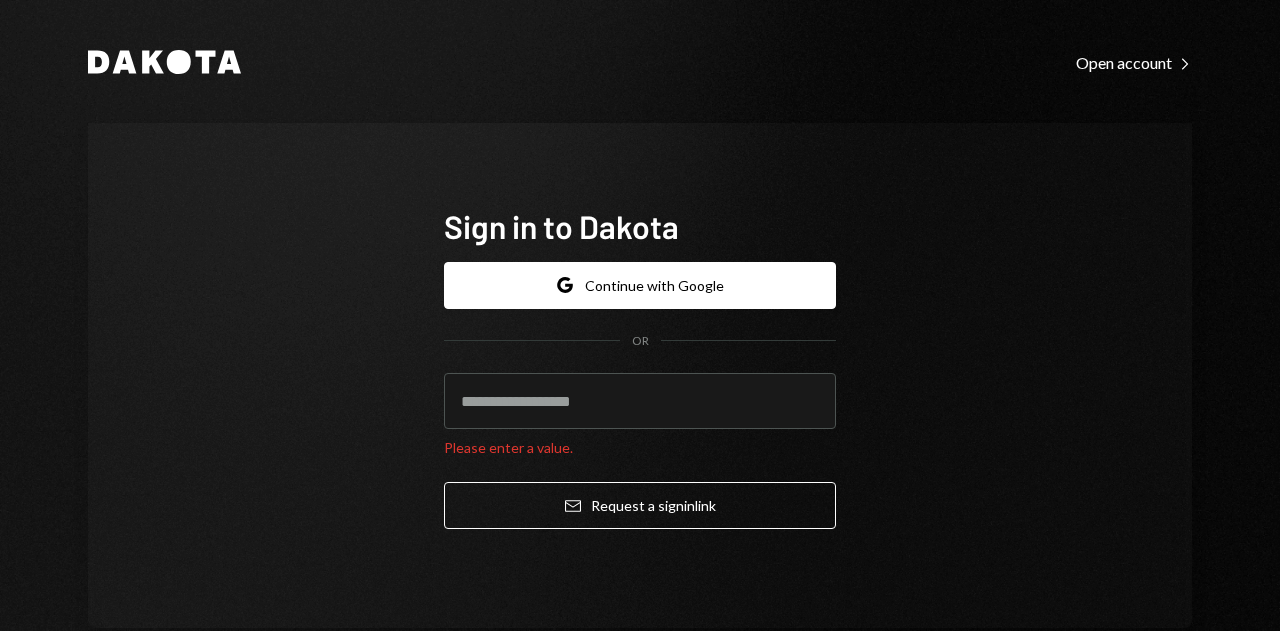type on "**********" 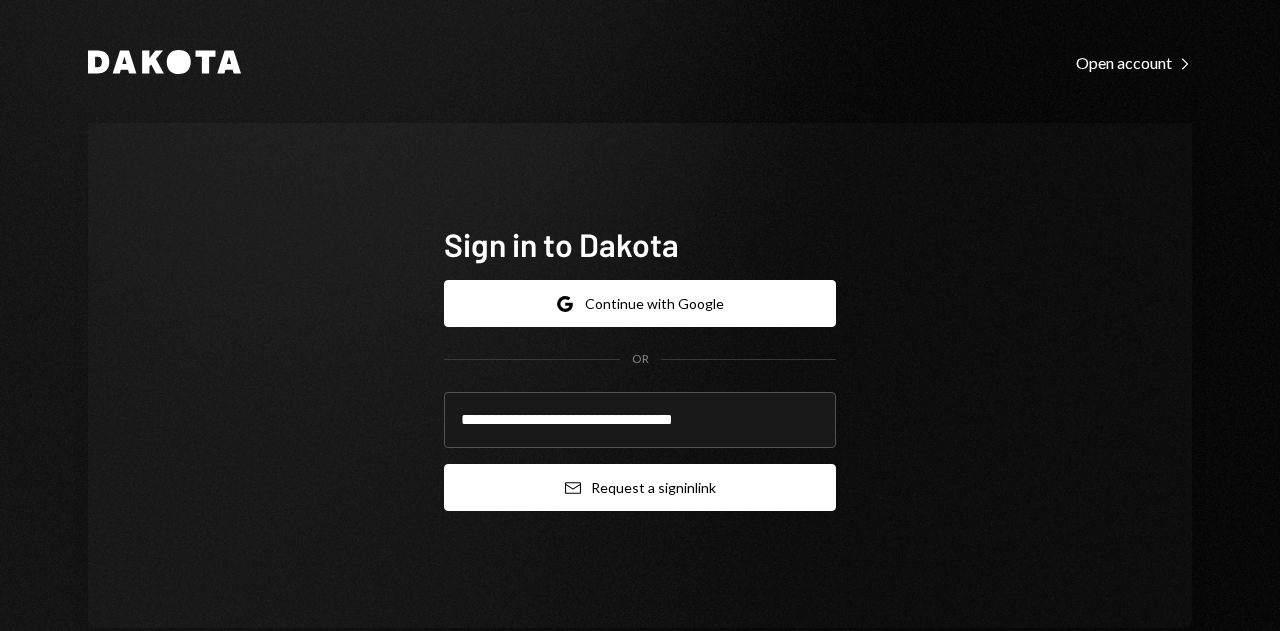 click on "Email Request a sign  in  link" at bounding box center (640, 487) 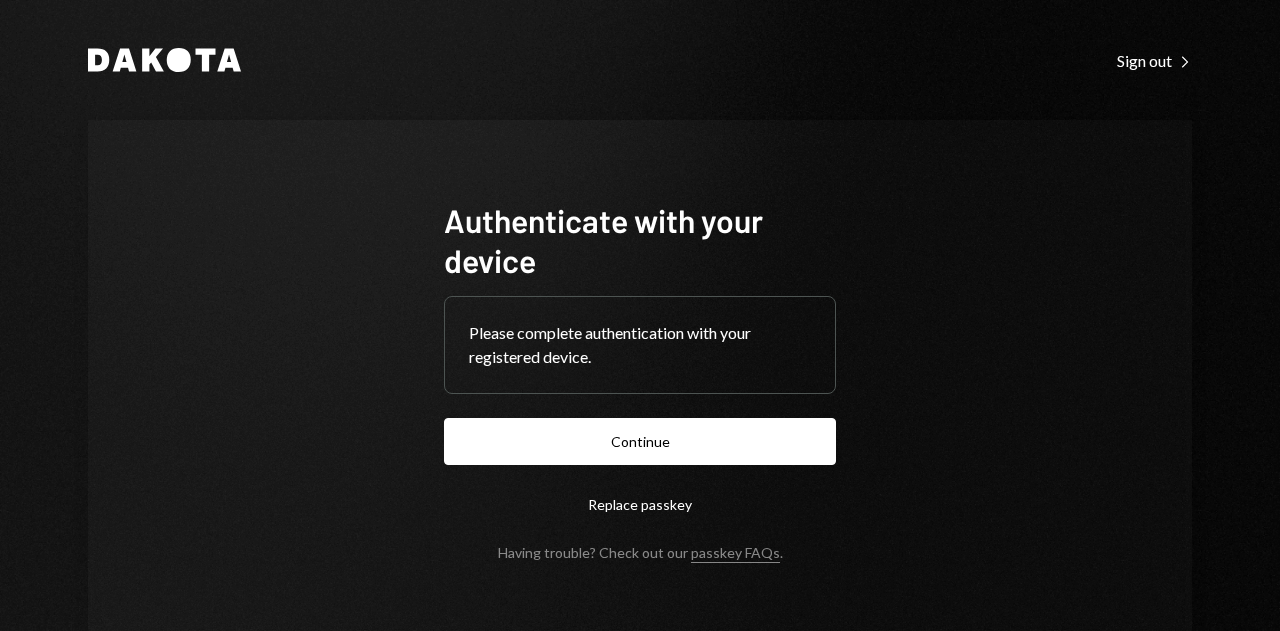 scroll, scrollTop: 0, scrollLeft: 0, axis: both 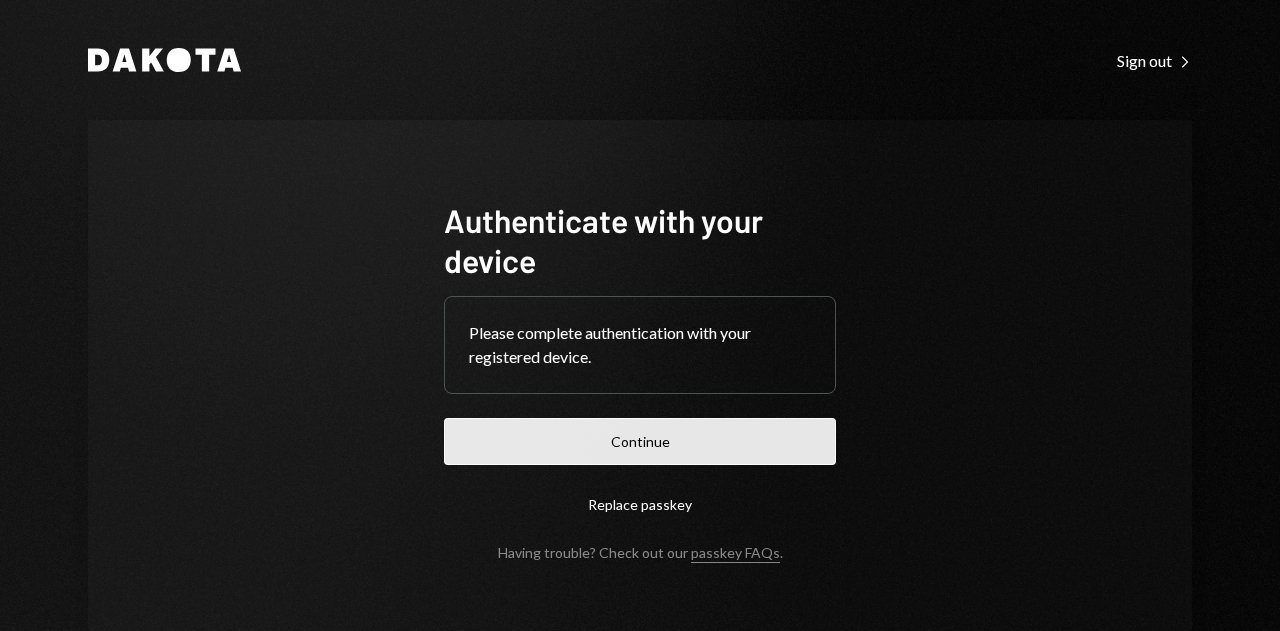click on "Continue" at bounding box center [640, 441] 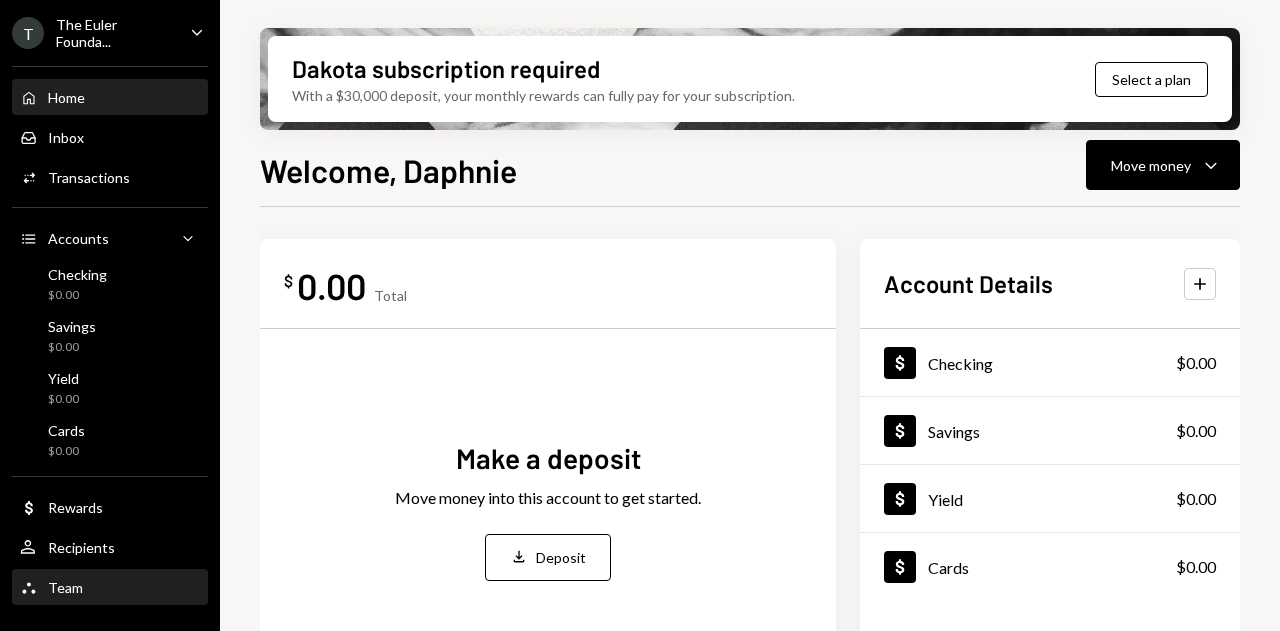 click on "Team Team" at bounding box center [110, 588] 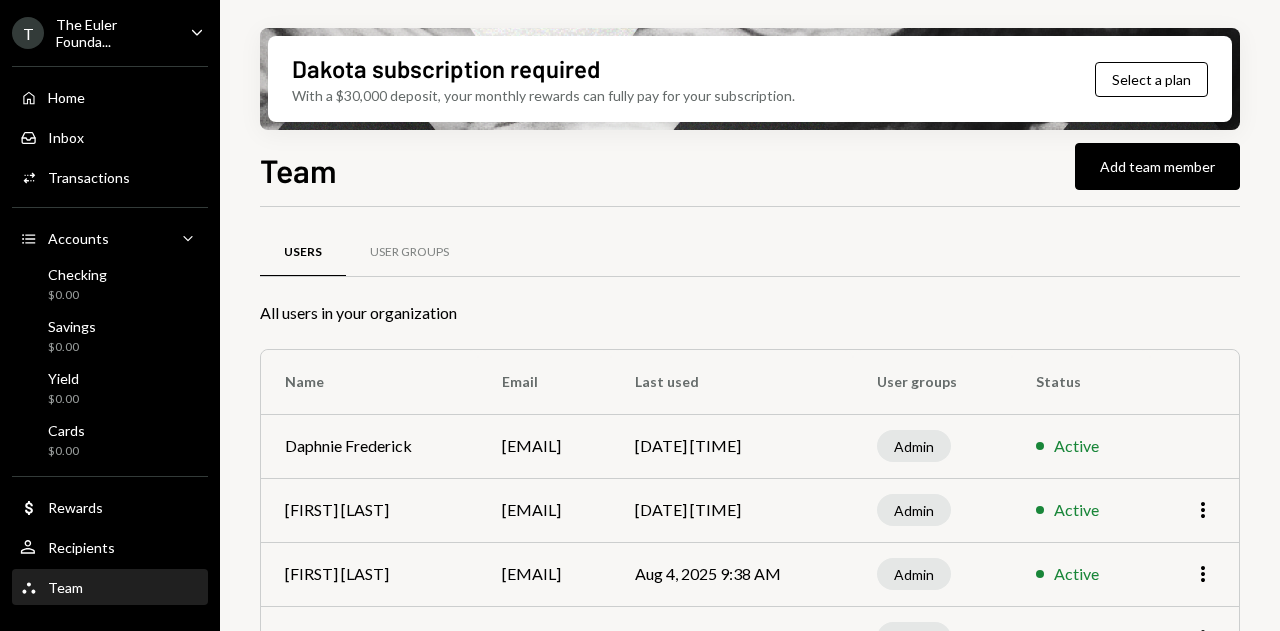 scroll, scrollTop: 119, scrollLeft: 0, axis: vertical 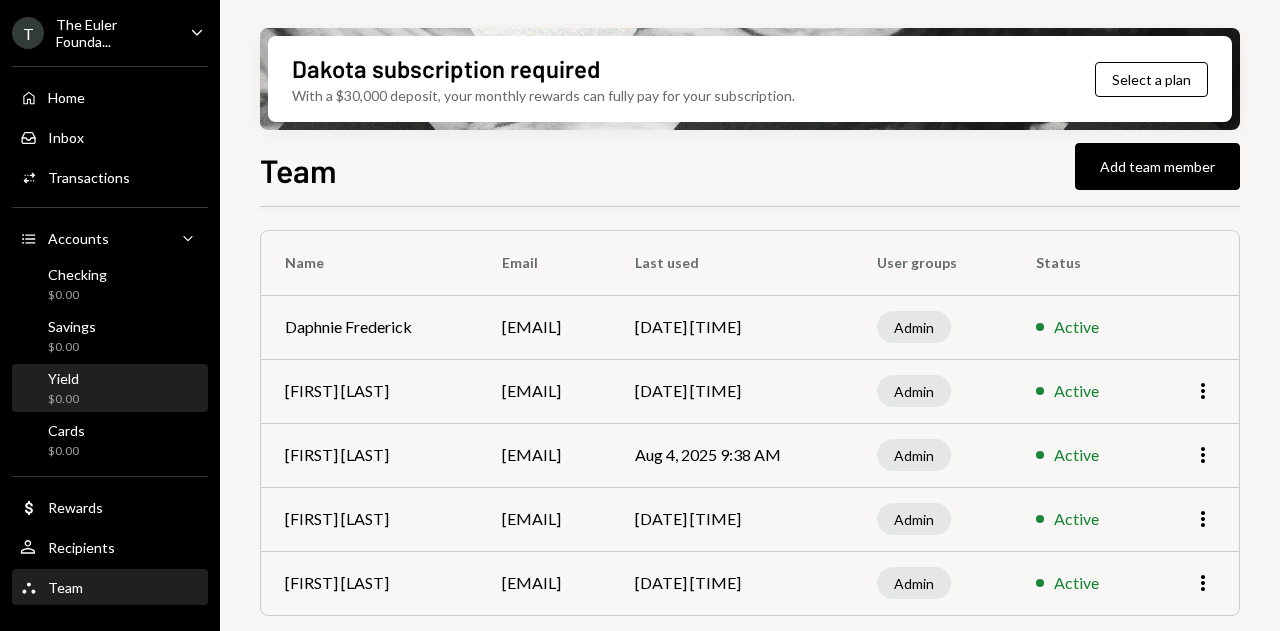 click on "Yield $0.00" at bounding box center (110, 389) 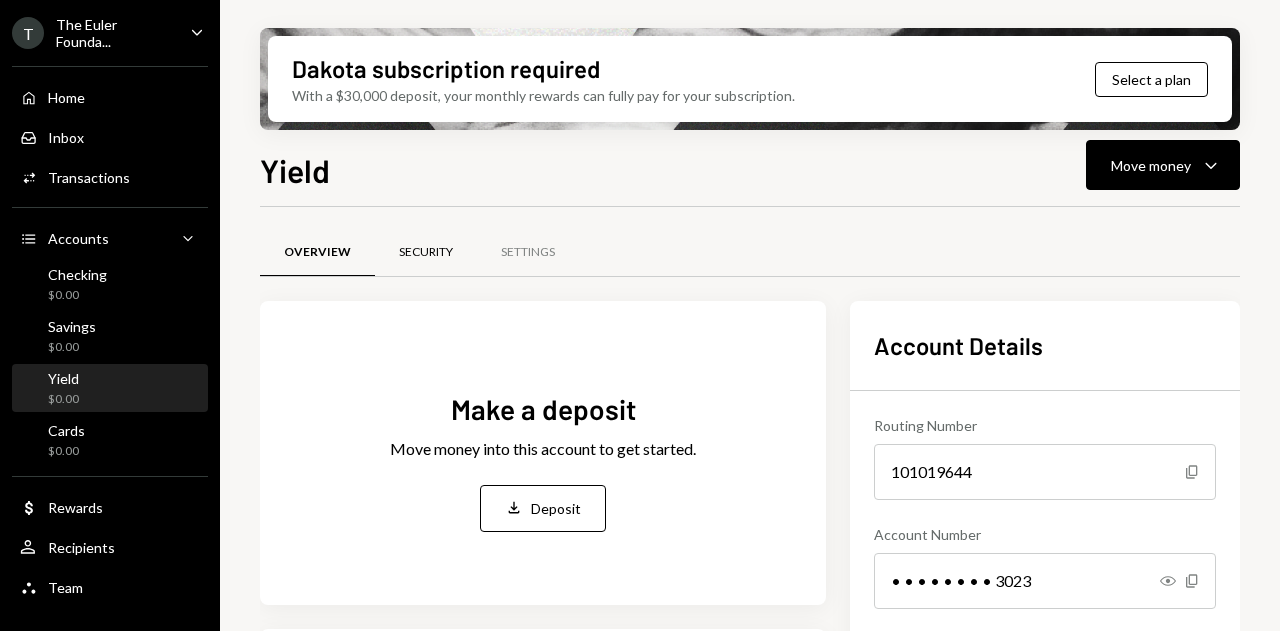 click on "Security" at bounding box center [426, 252] 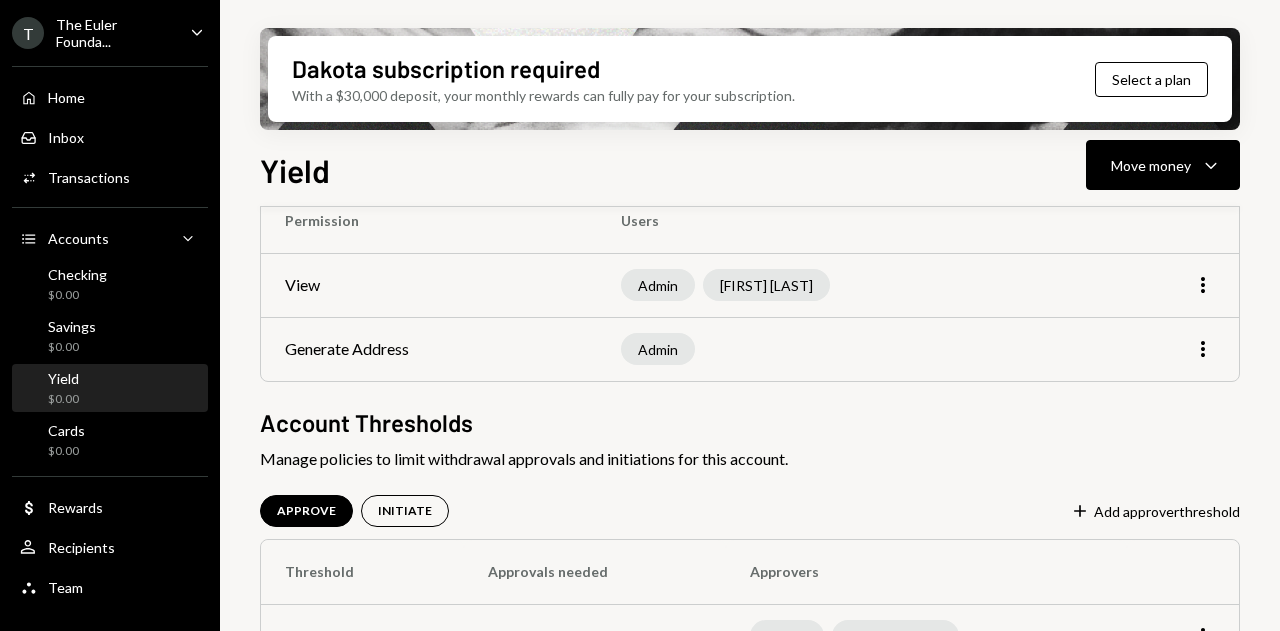 scroll, scrollTop: 254, scrollLeft: 0, axis: vertical 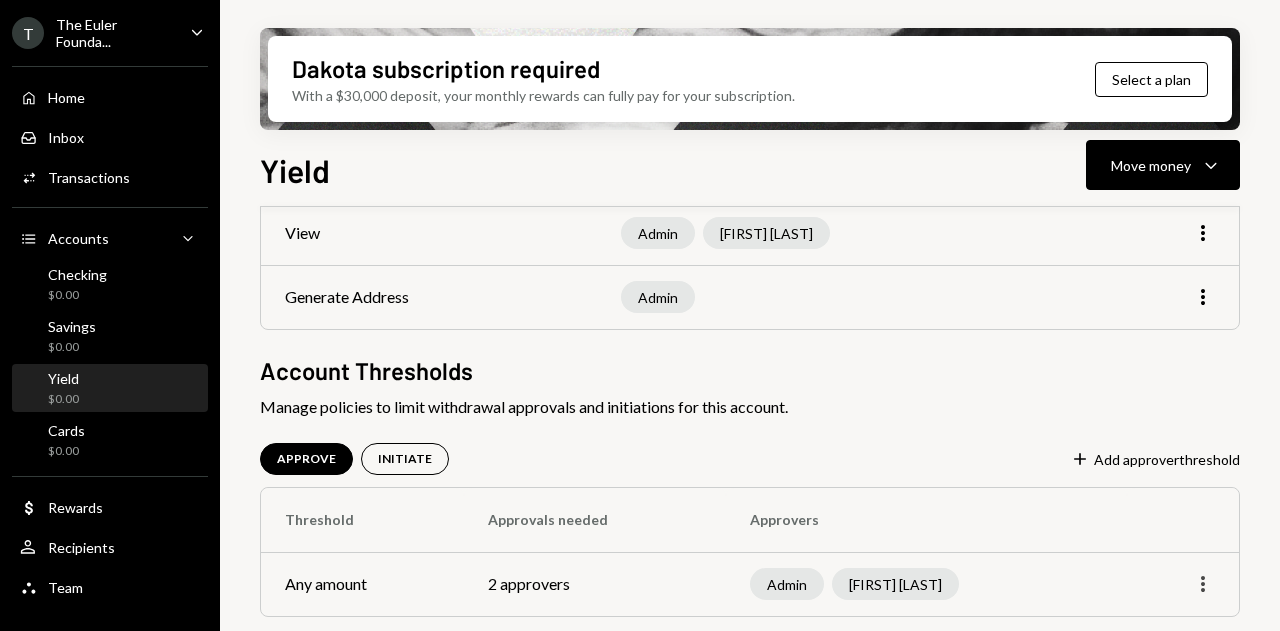 click on "More" 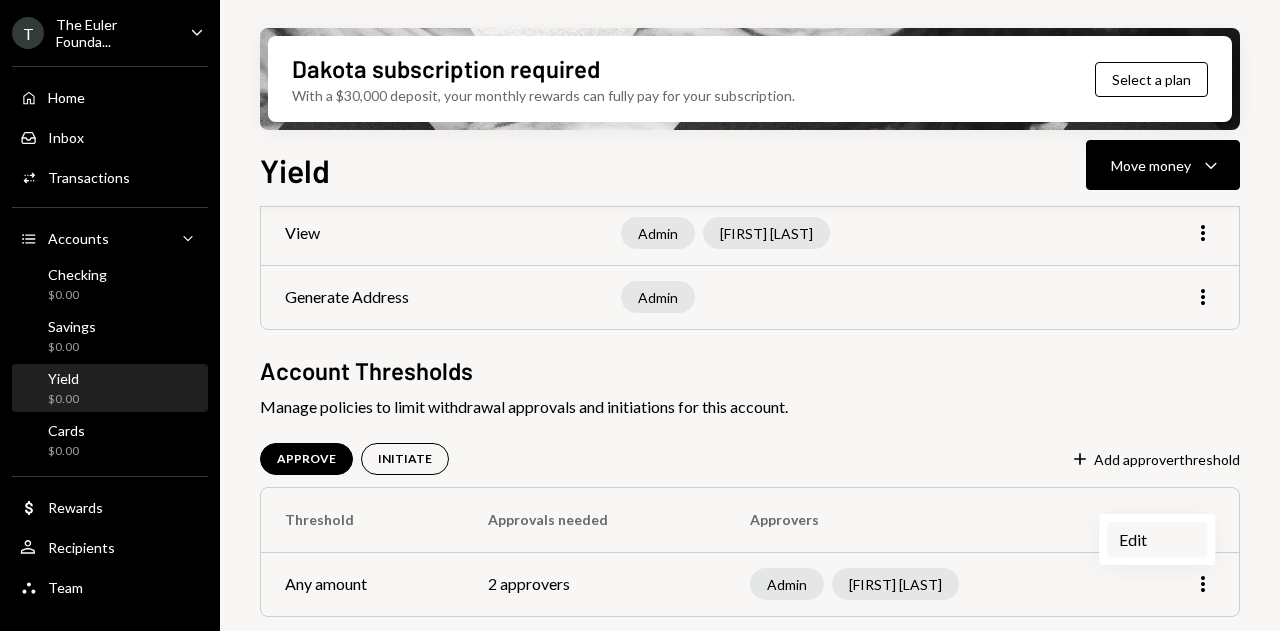 click on "Edit" at bounding box center [1157, 539] 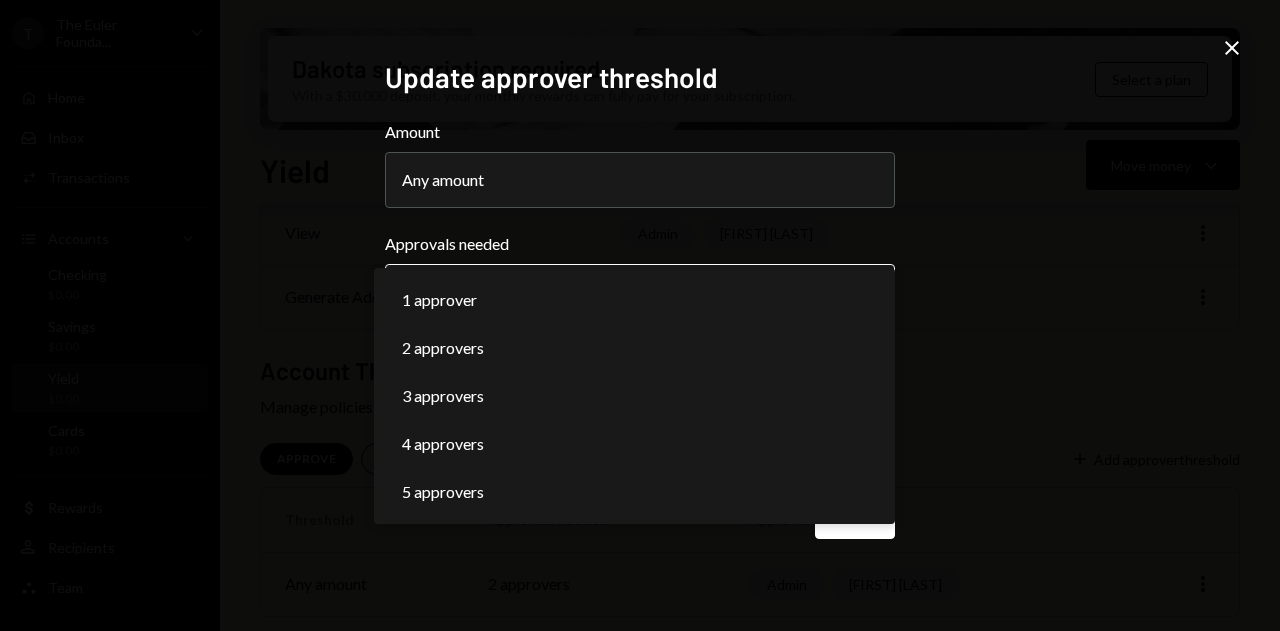 click on "**********" at bounding box center (640, 315) 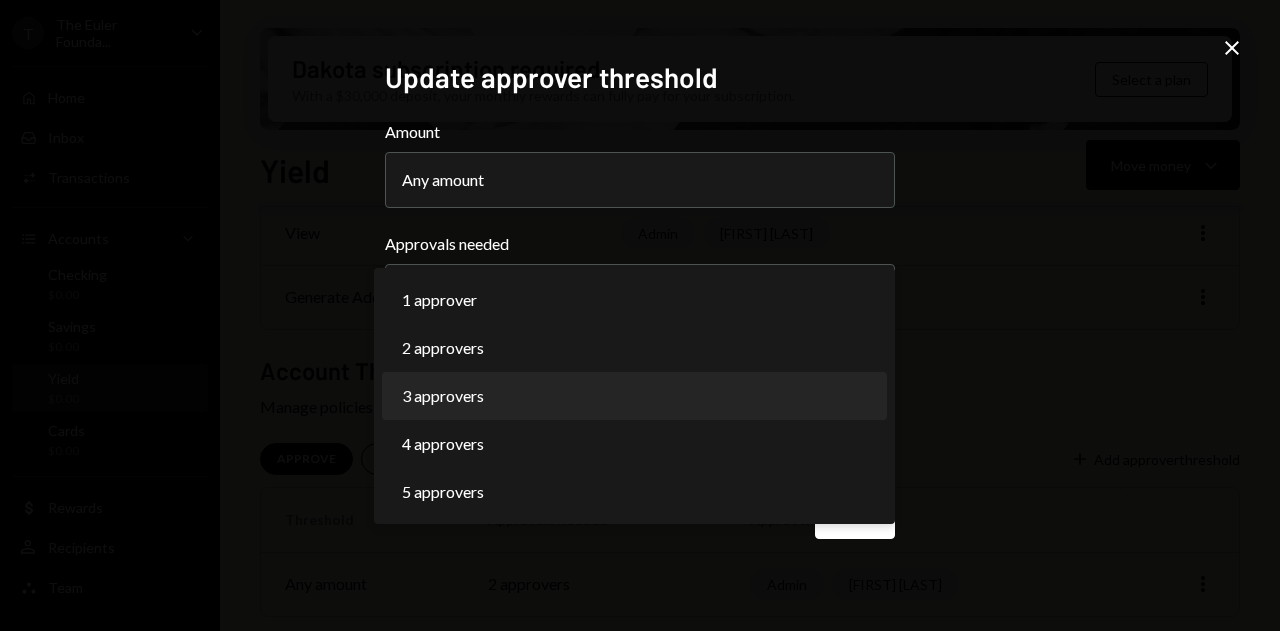 select on "*" 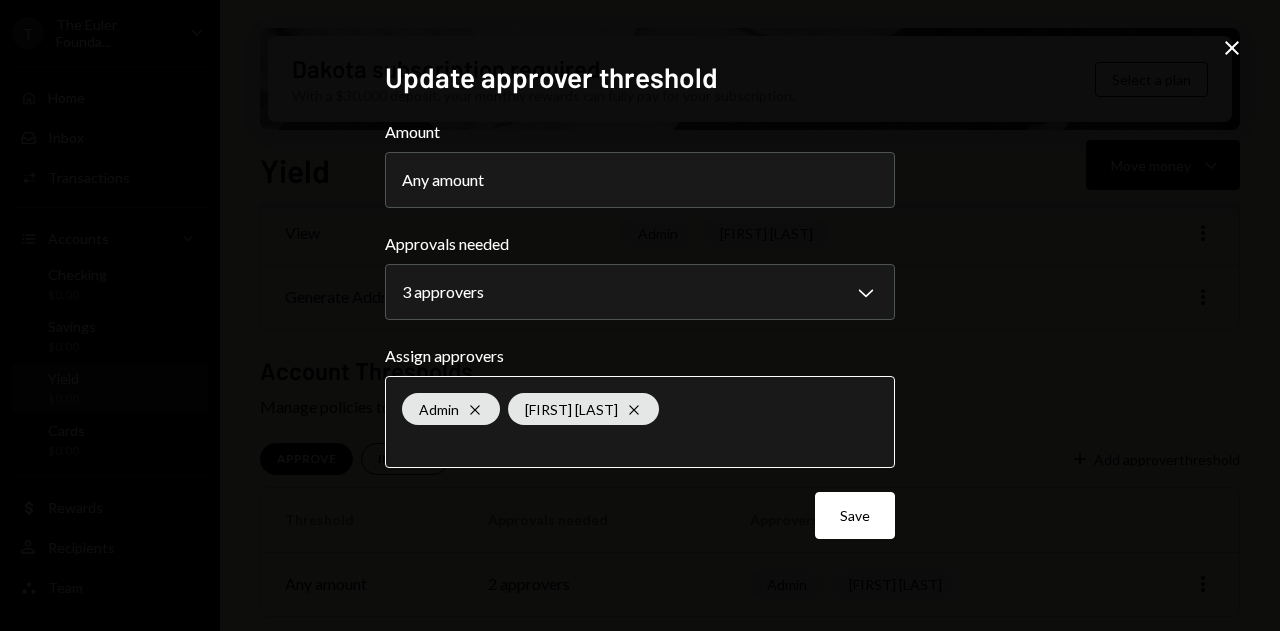 click at bounding box center [640, 442] 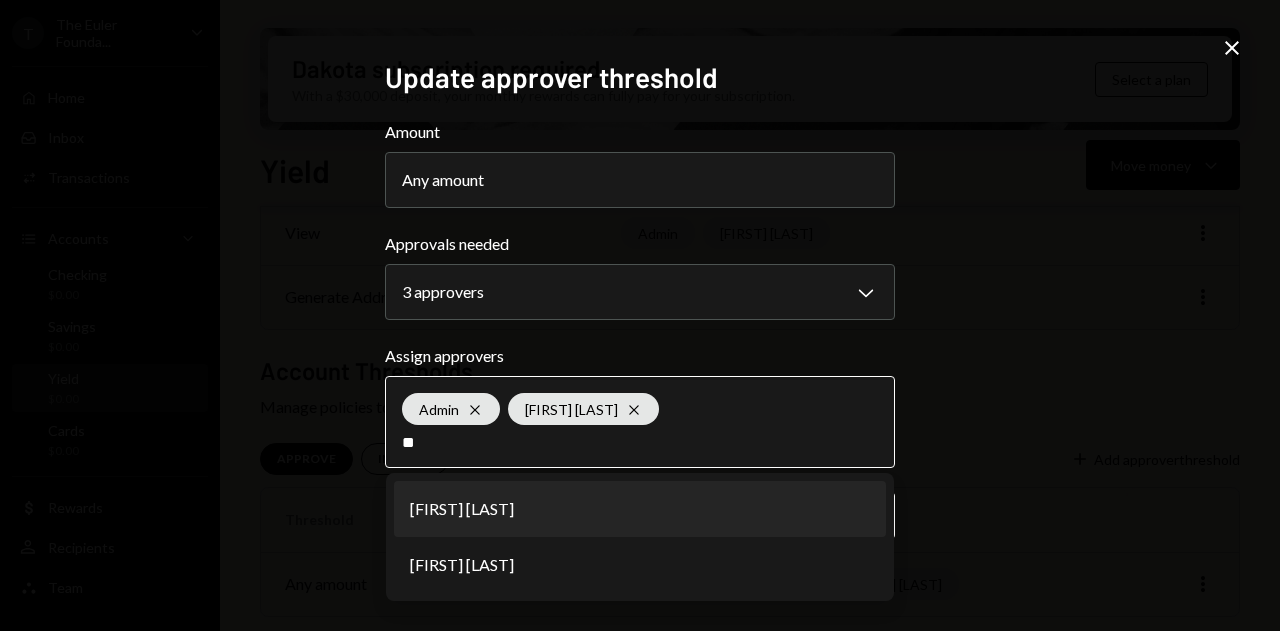 type on "**" 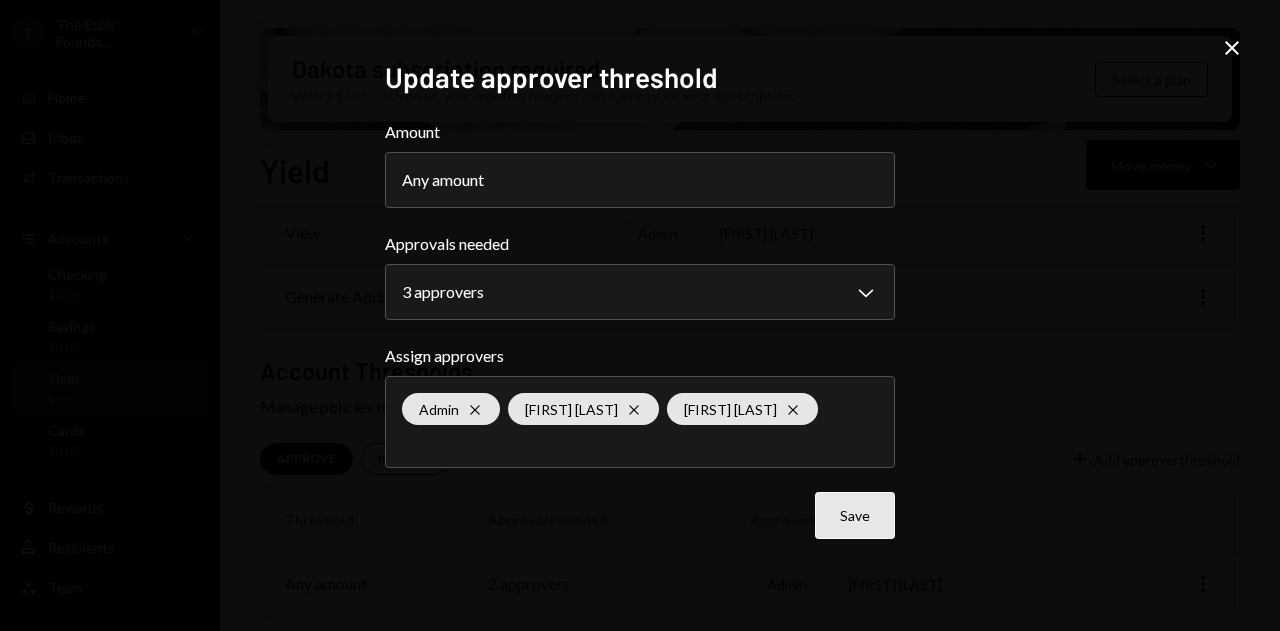 click on "Save" at bounding box center (855, 515) 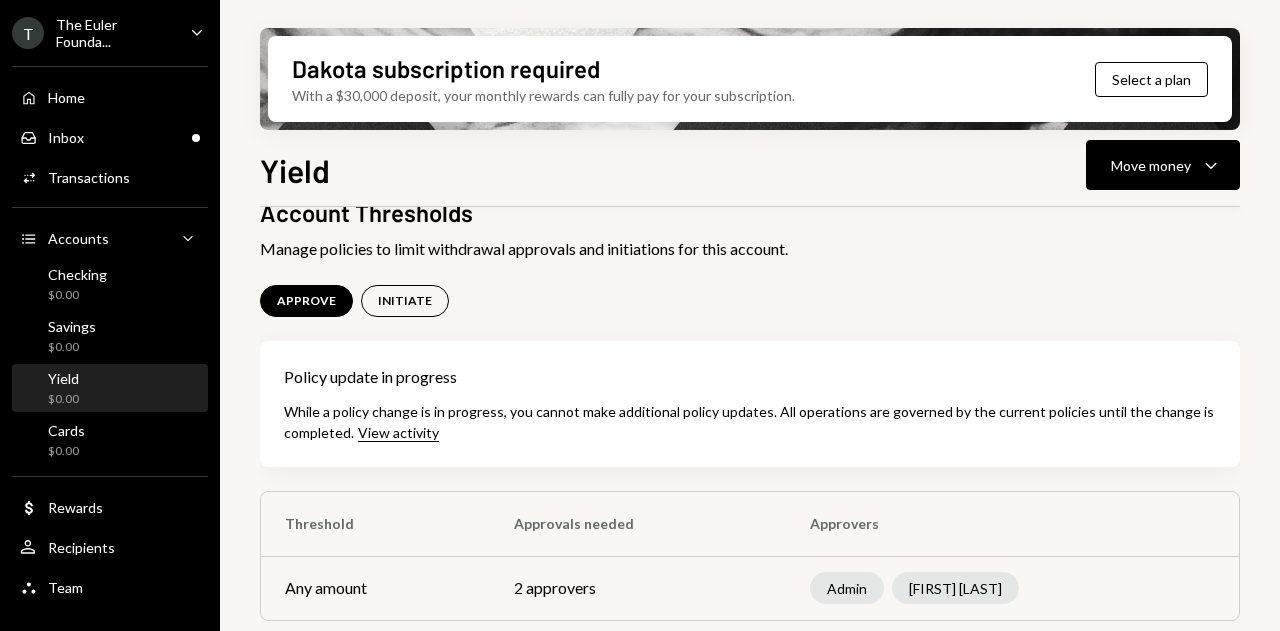 scroll, scrollTop: 416, scrollLeft: 0, axis: vertical 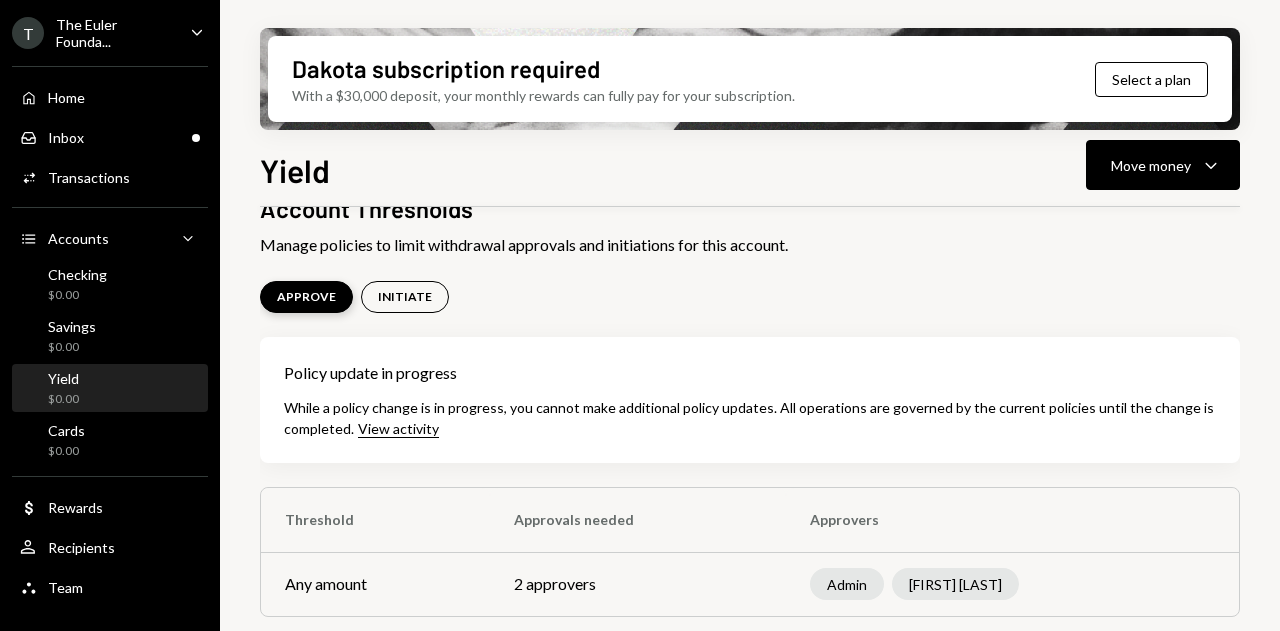 click on "APPROVE" at bounding box center [306, 297] 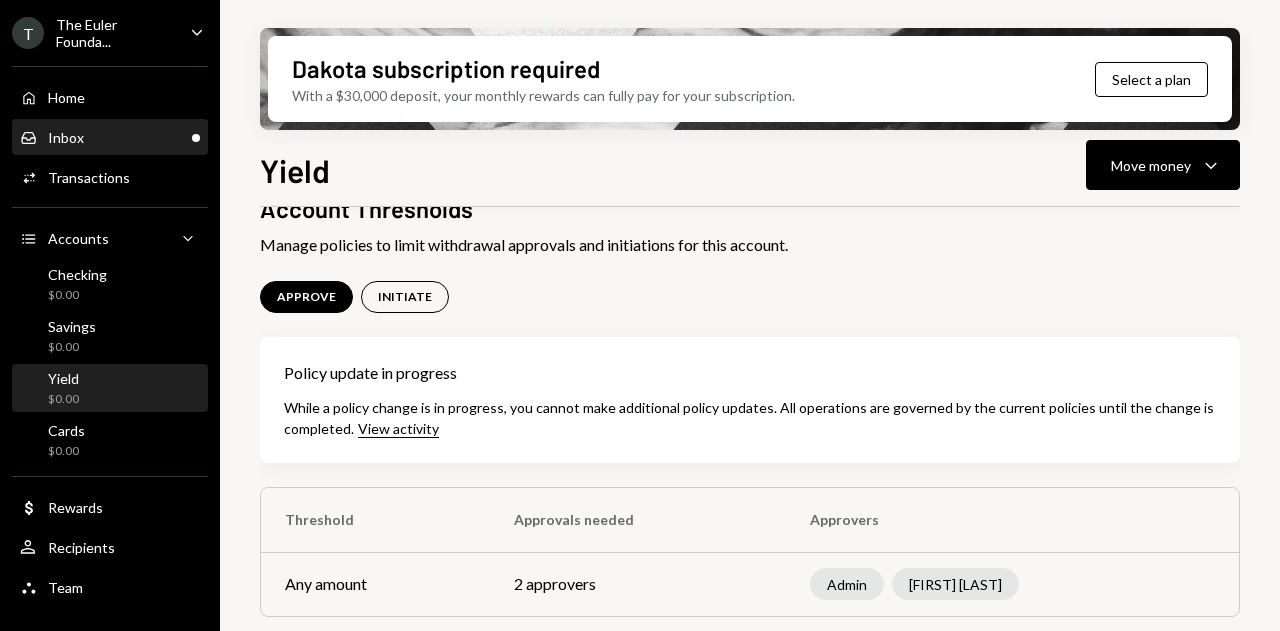click on "Inbox Inbox" at bounding box center [110, 138] 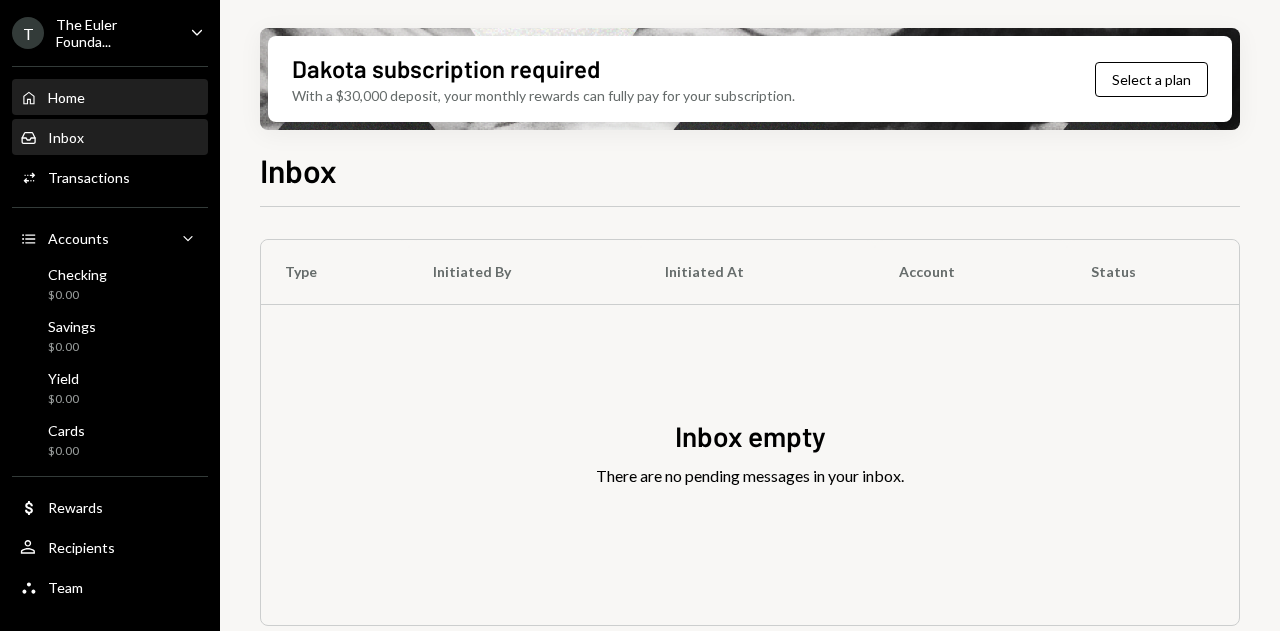 click on "Home" at bounding box center [66, 97] 